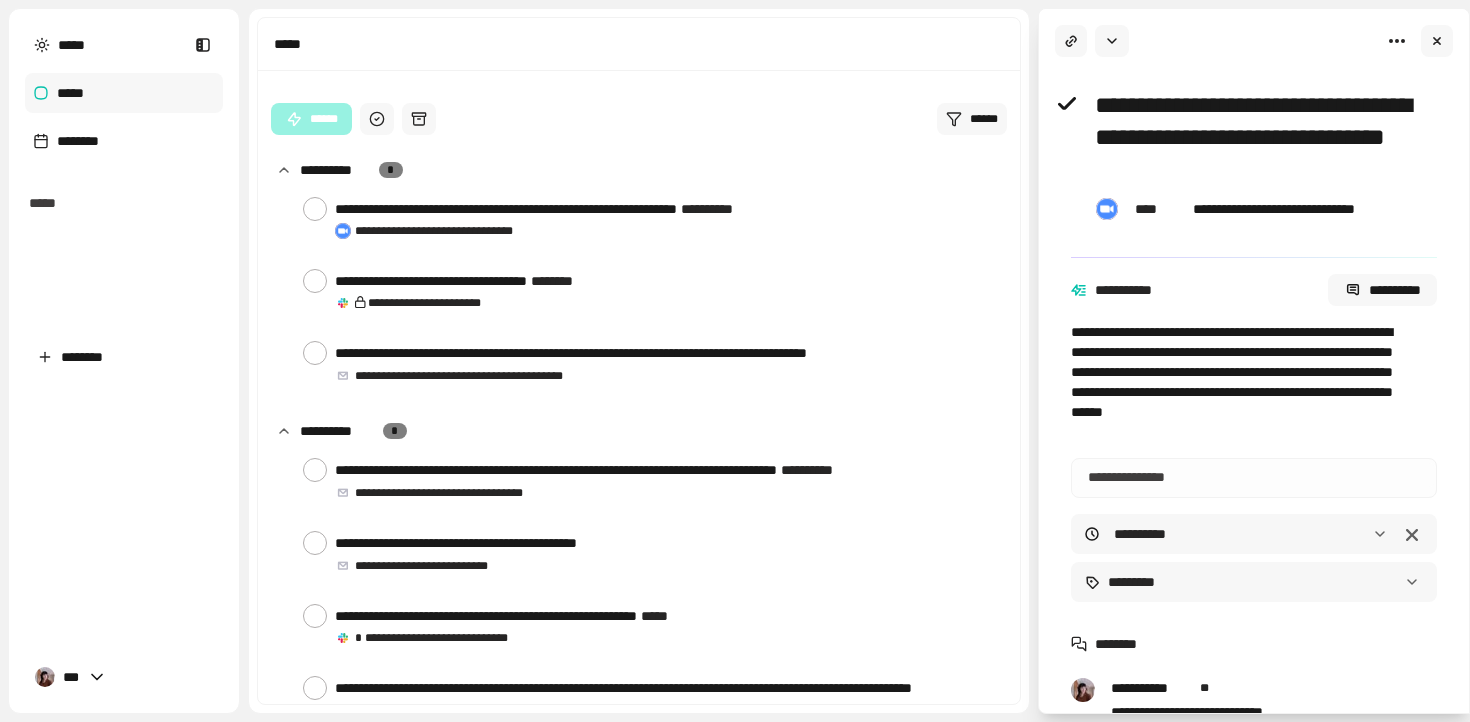 scroll, scrollTop: 0, scrollLeft: 0, axis: both 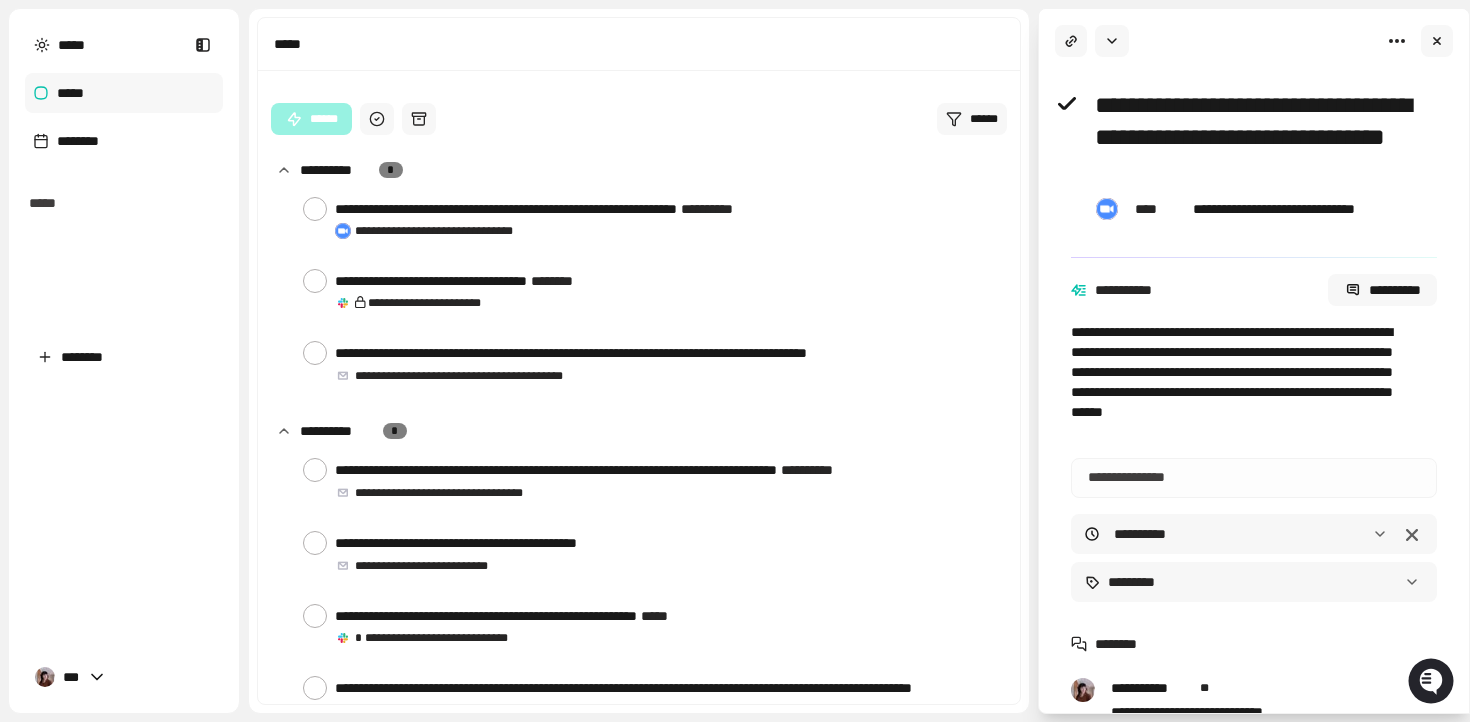 click on "*****" at bounding box center (124, 93) 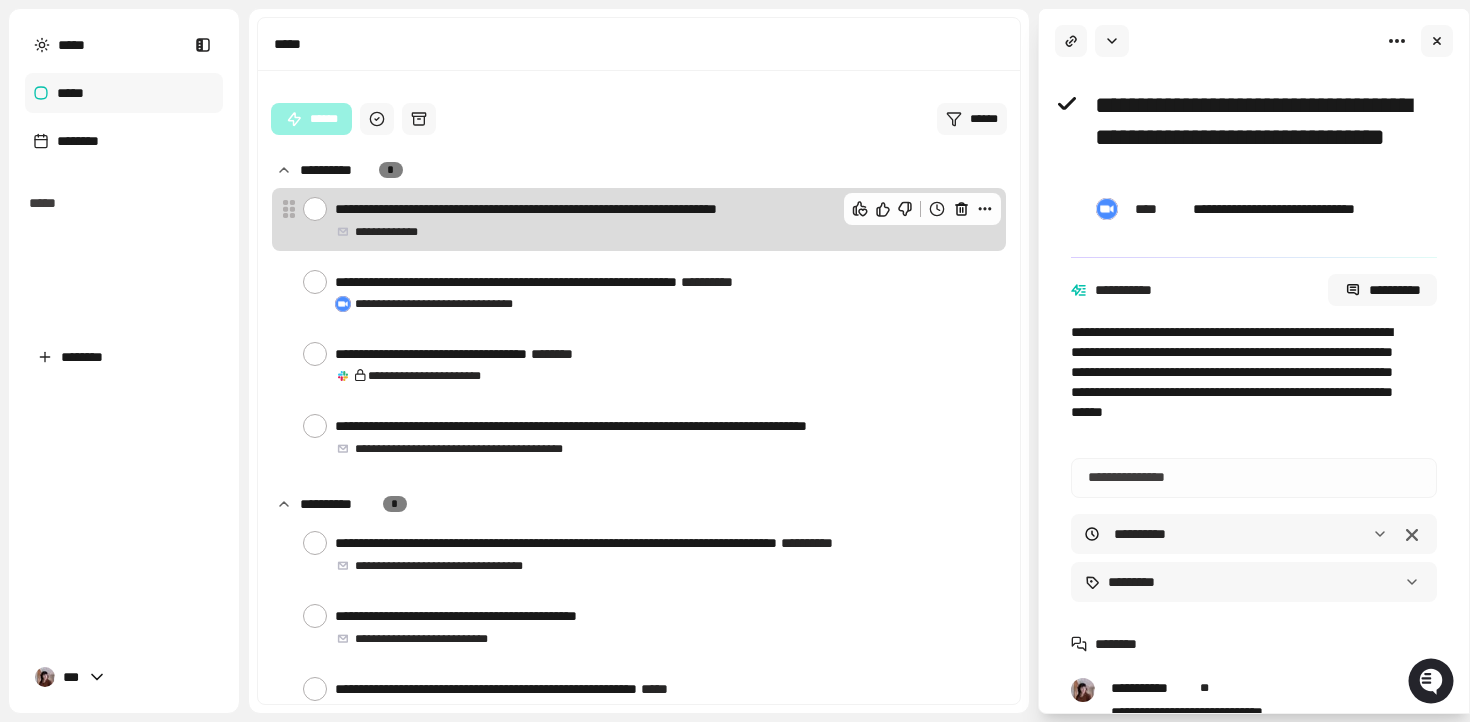 click 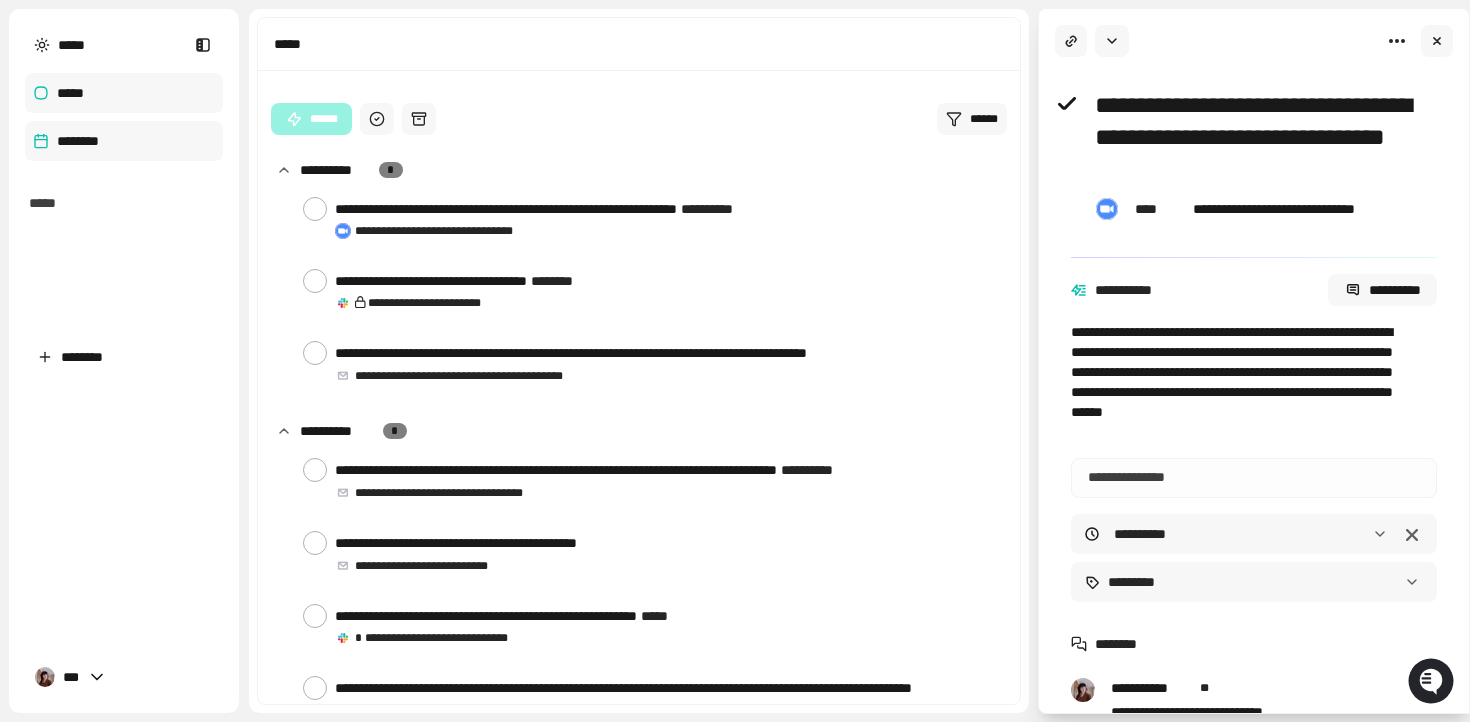 click on "********" at bounding box center (124, 141) 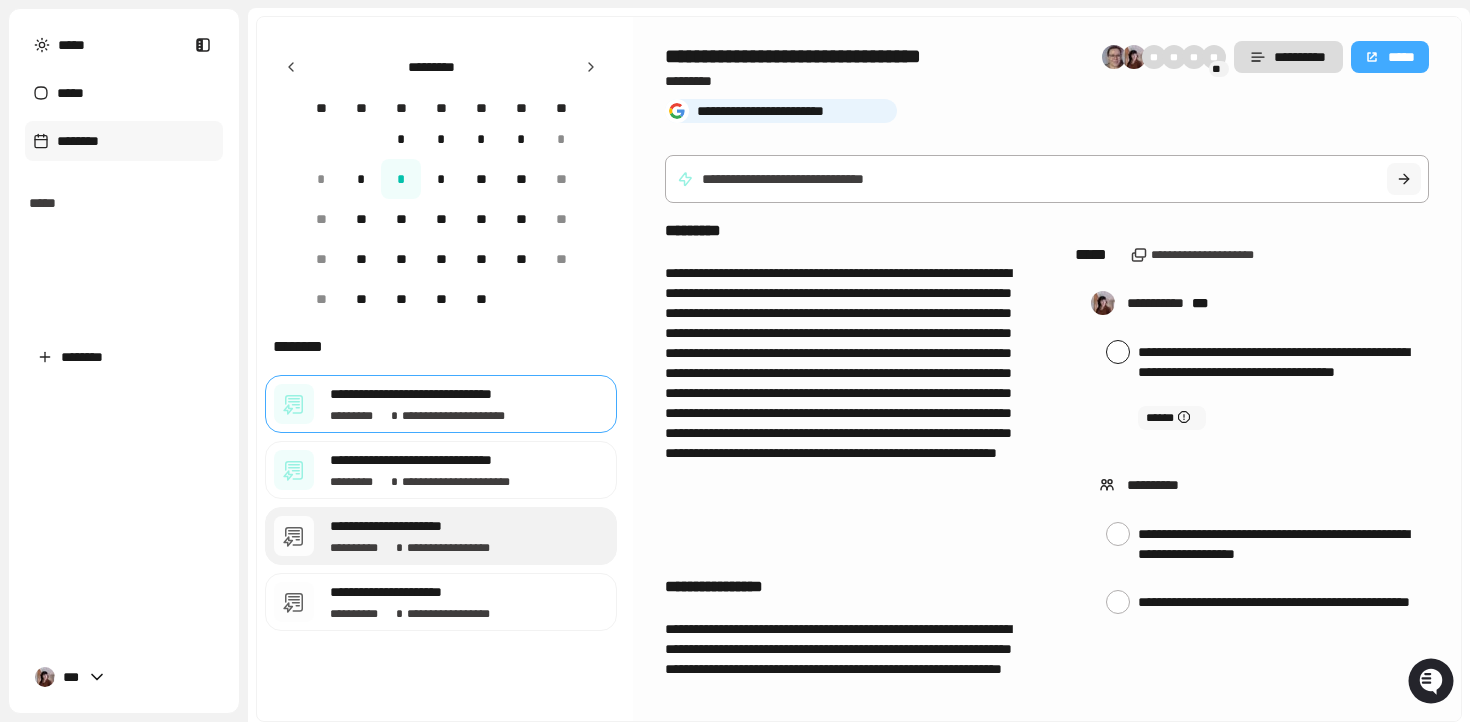 click on "**********" at bounding box center [469, 536] 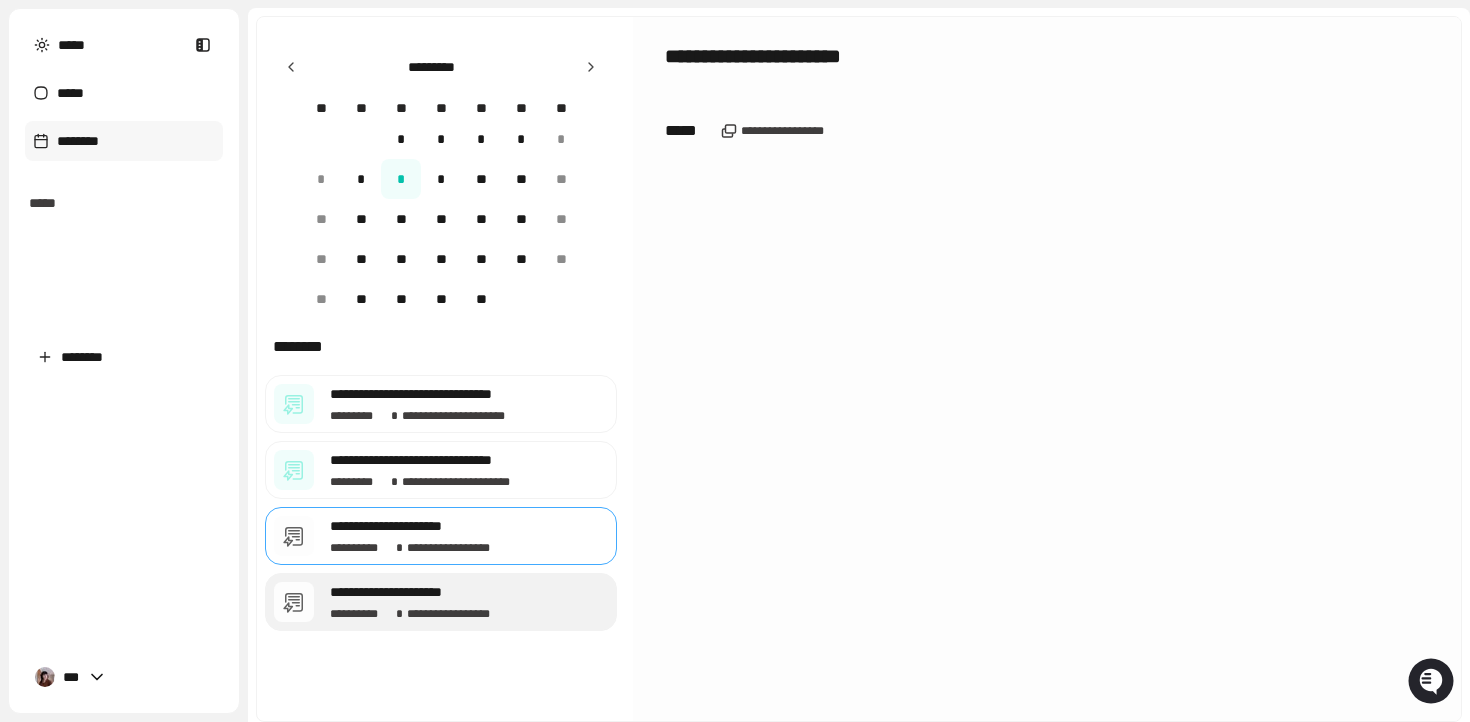 click on "**********" at bounding box center [461, 614] 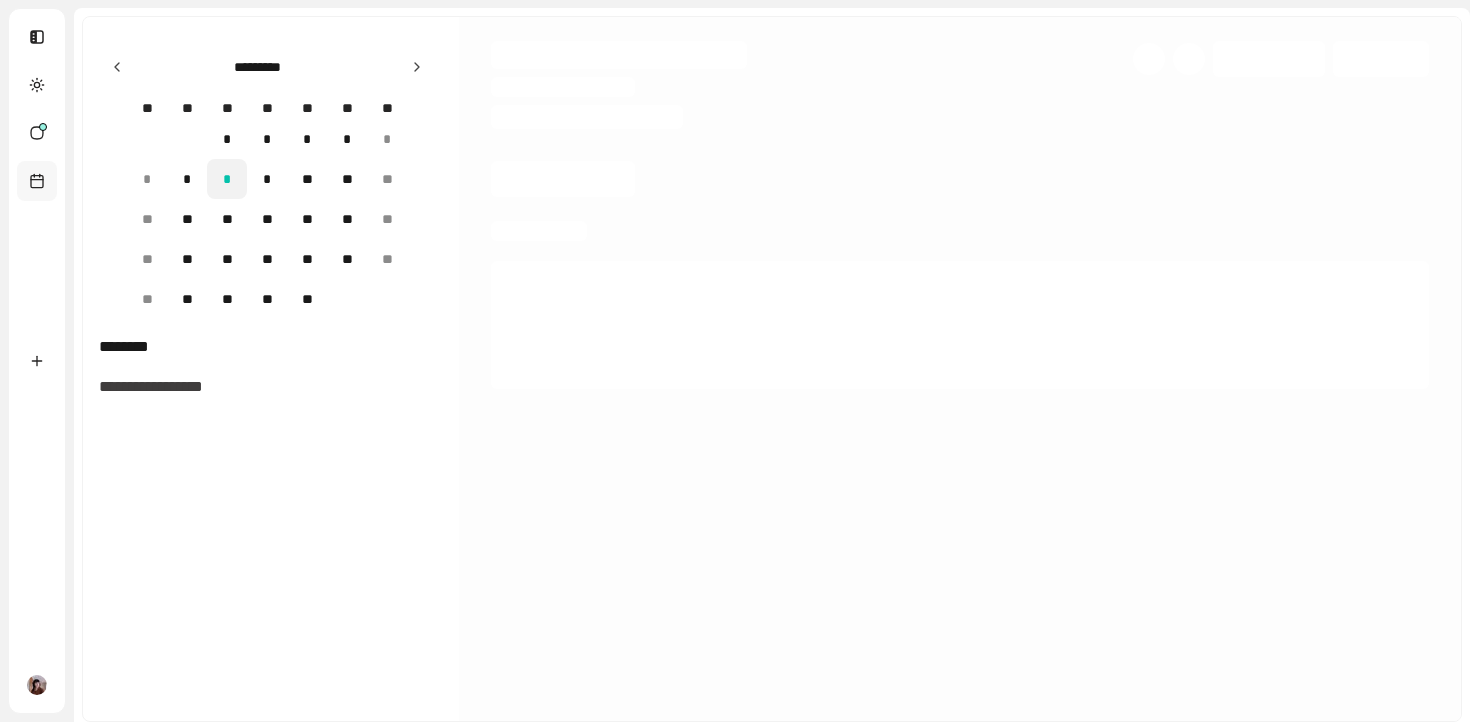 scroll, scrollTop: 0, scrollLeft: 0, axis: both 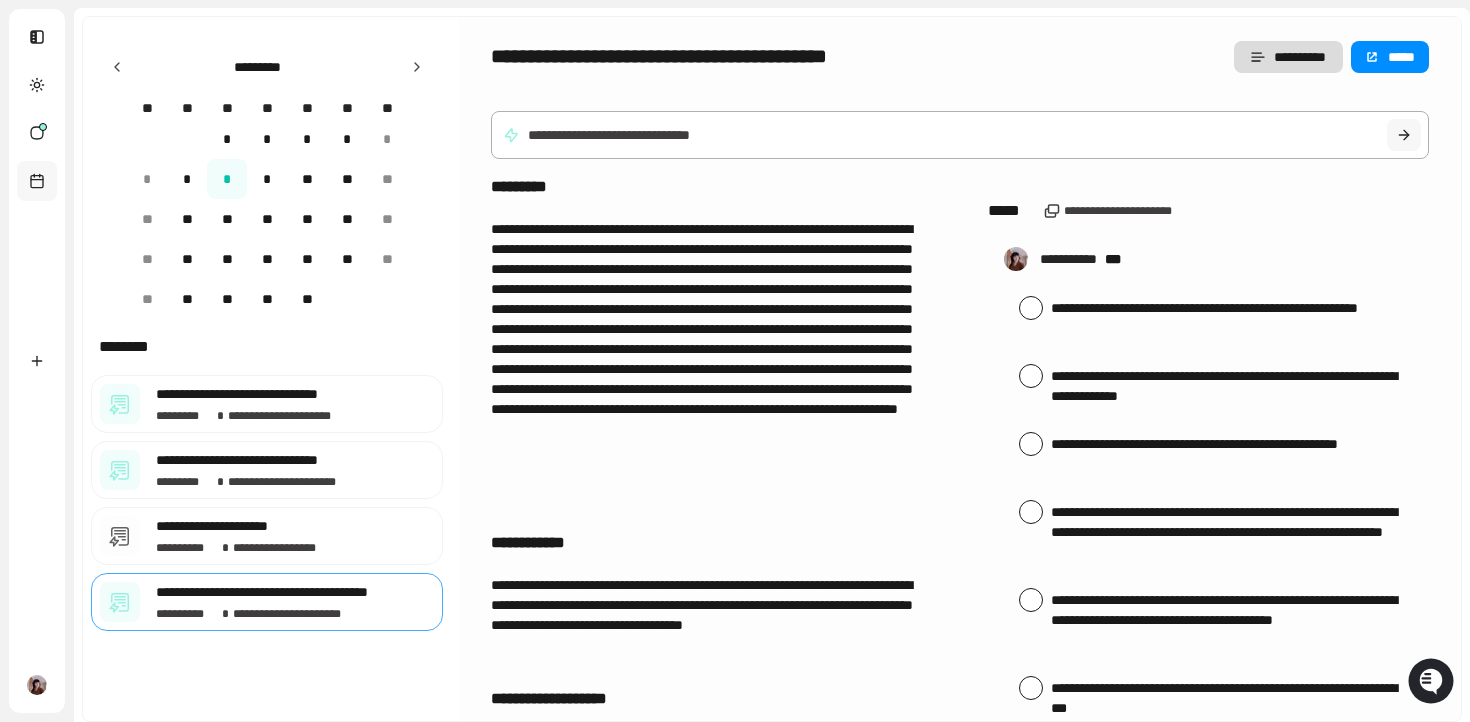 click on "**********" at bounding box center [735, 436] 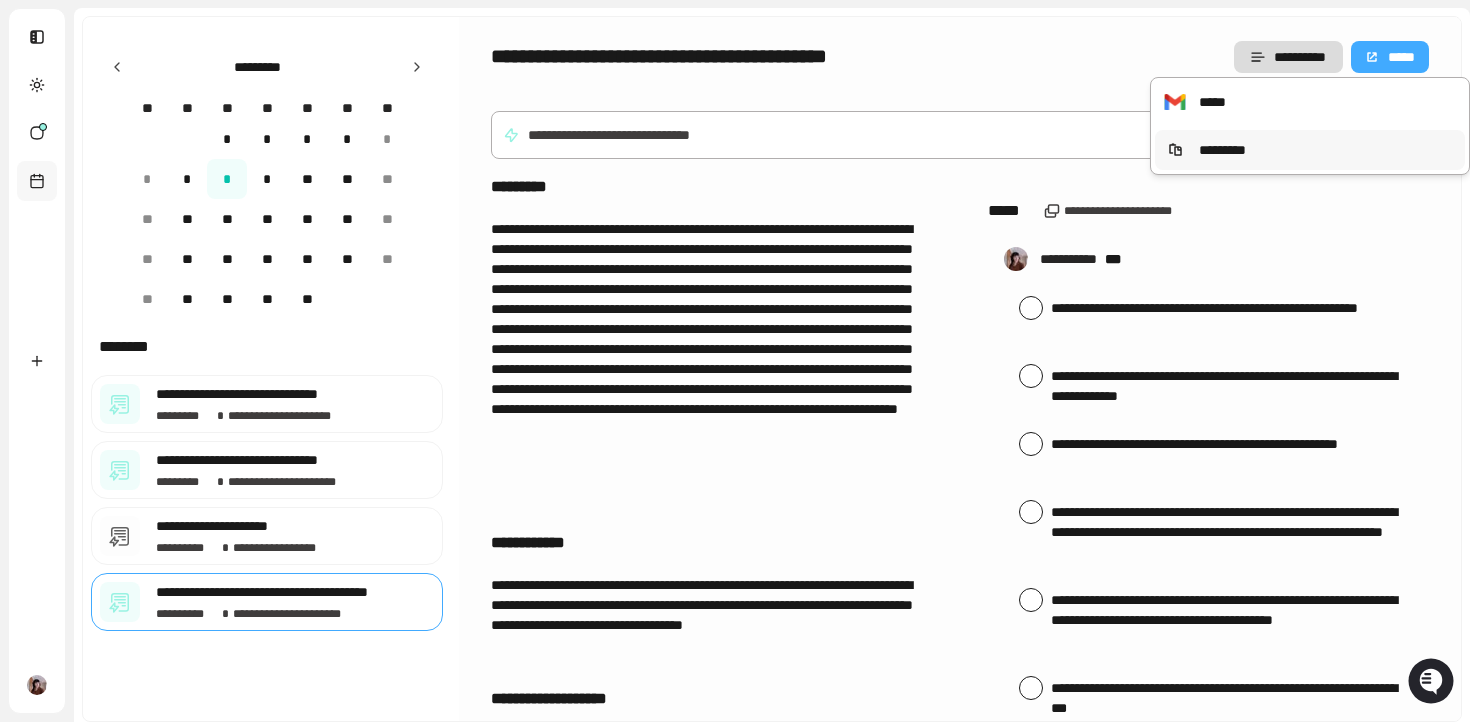 click on "*****" at bounding box center [1310, 102] 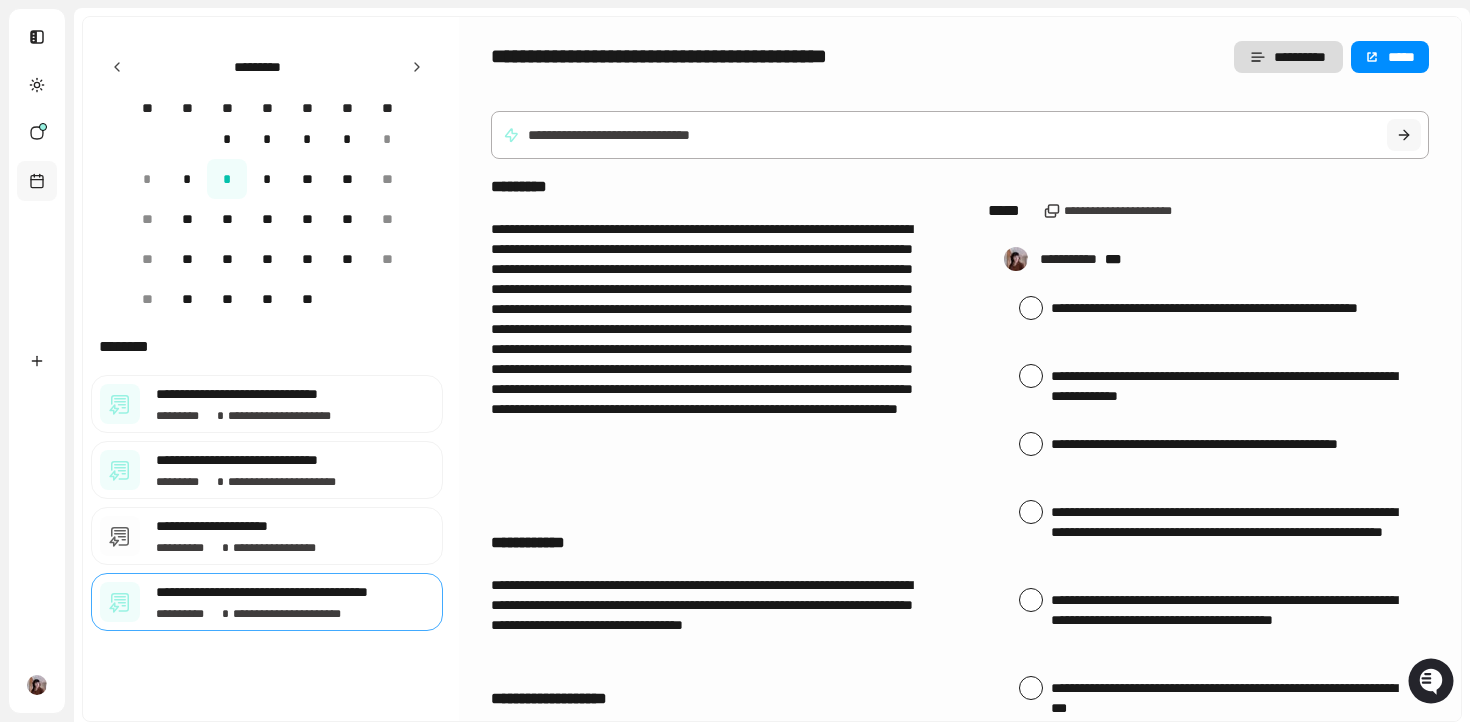 click on "**********" at bounding box center (735, 436) 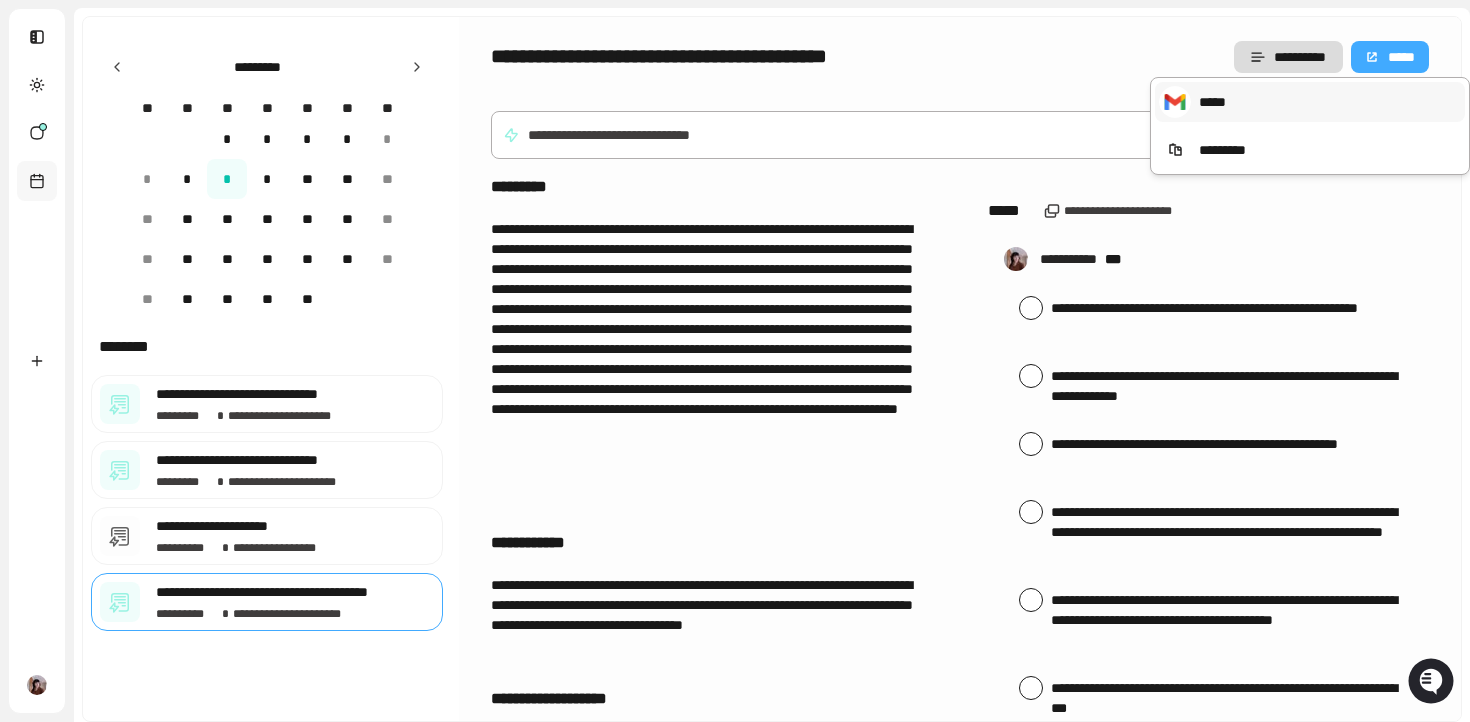 click on "*********" at bounding box center (1310, 150) 